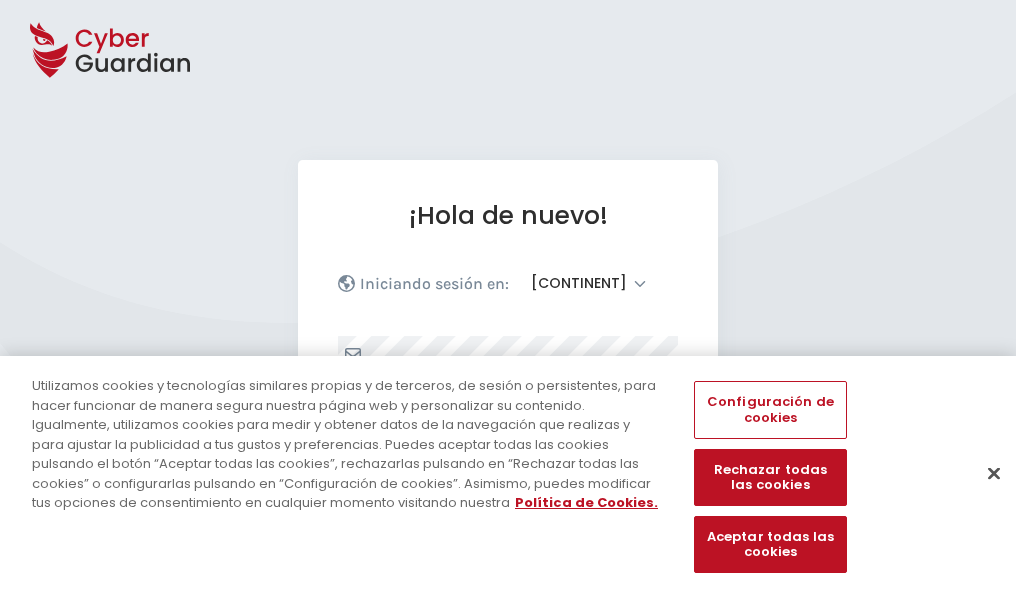 select on "América" 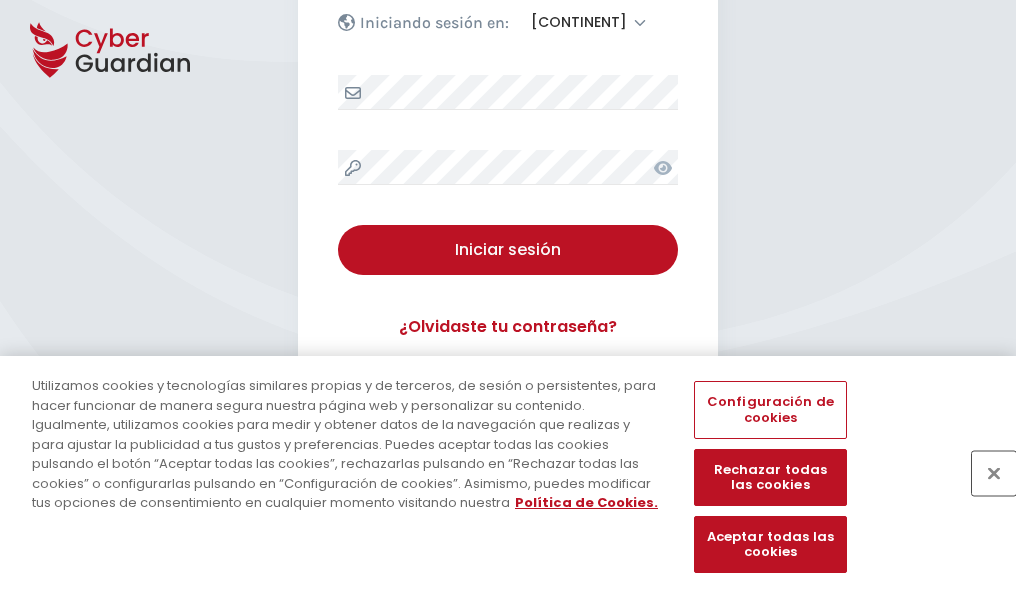 click at bounding box center [994, 473] 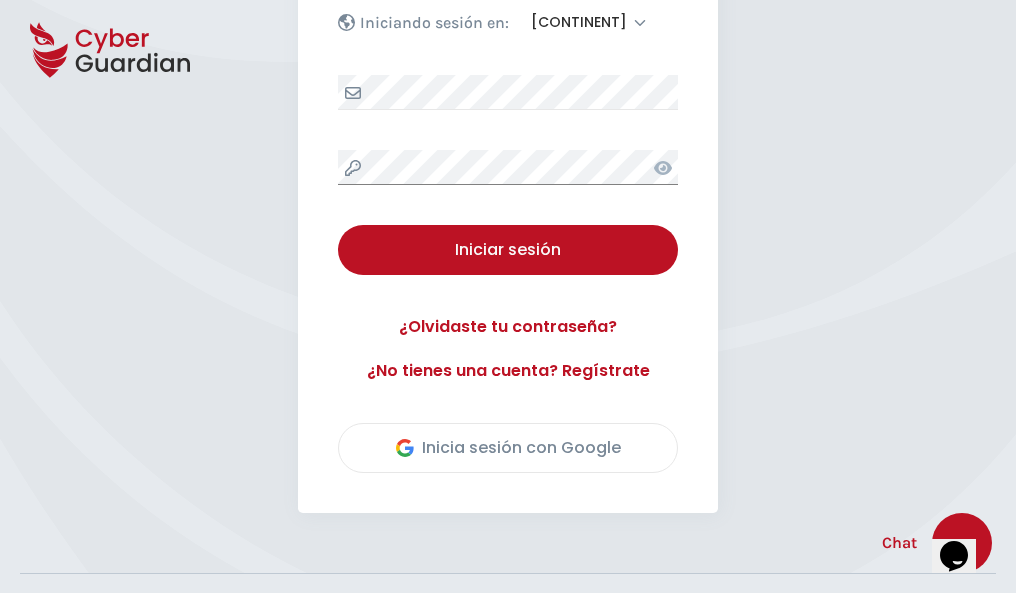 scroll, scrollTop: 454, scrollLeft: 0, axis: vertical 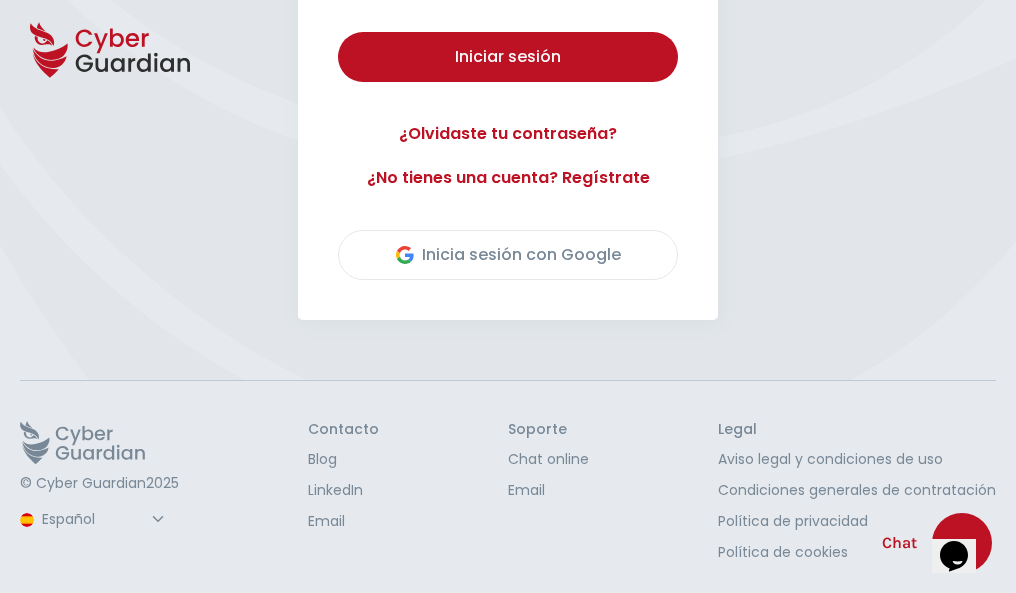 type 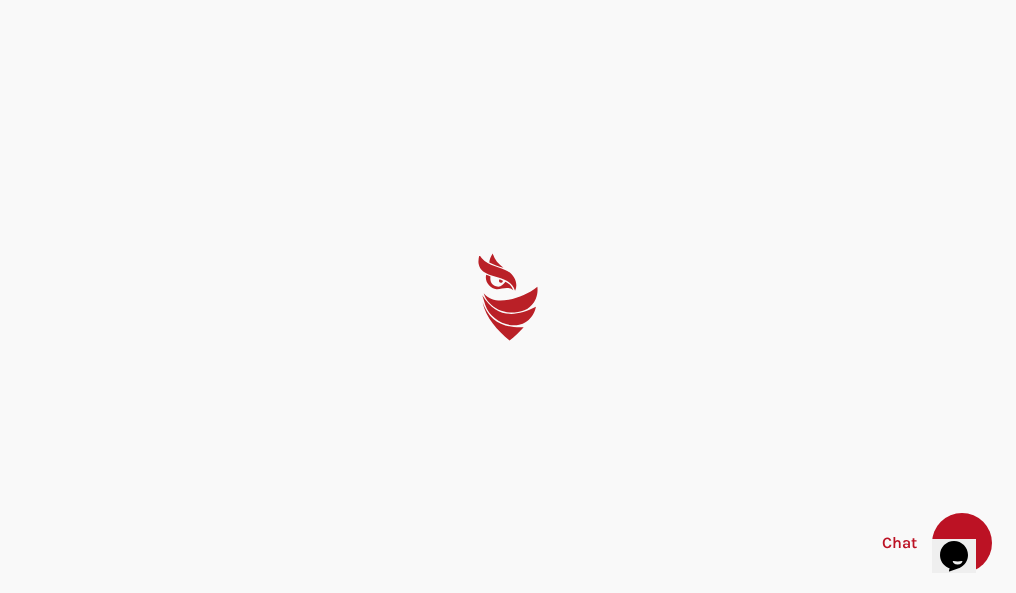 scroll, scrollTop: 0, scrollLeft: 0, axis: both 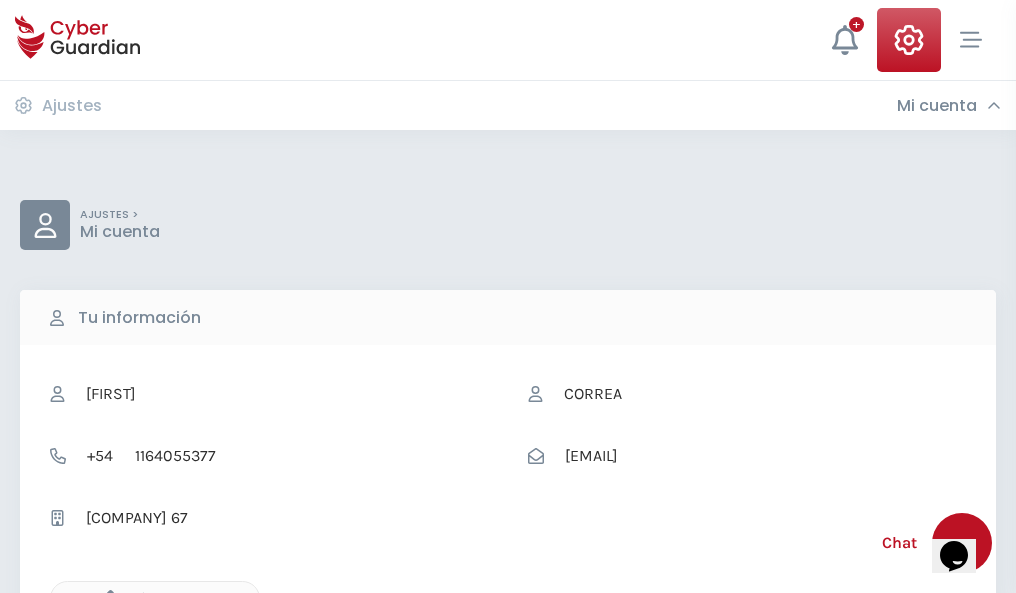 click 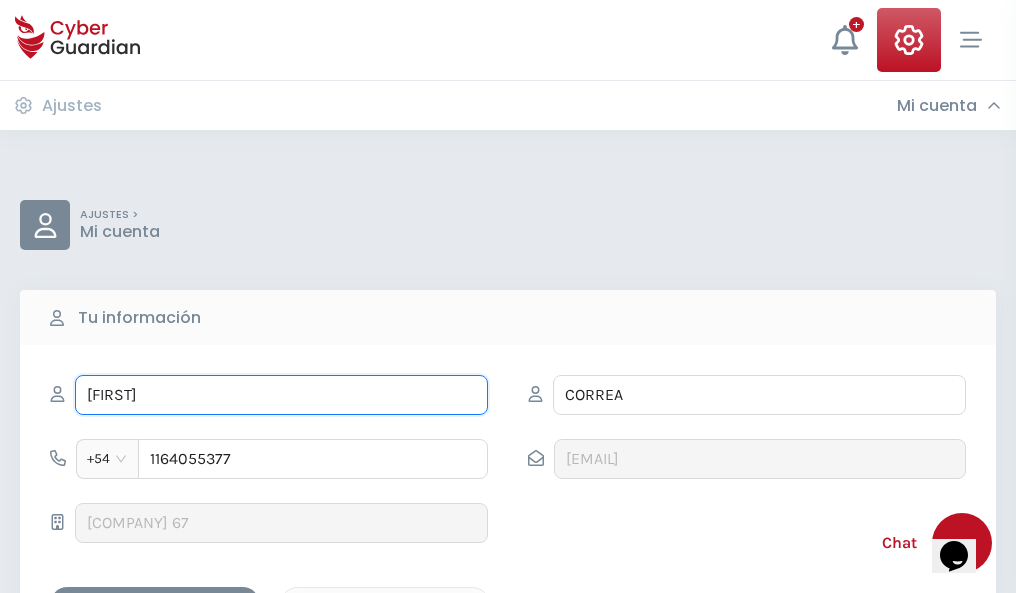 click on "ILEANA" at bounding box center [281, 395] 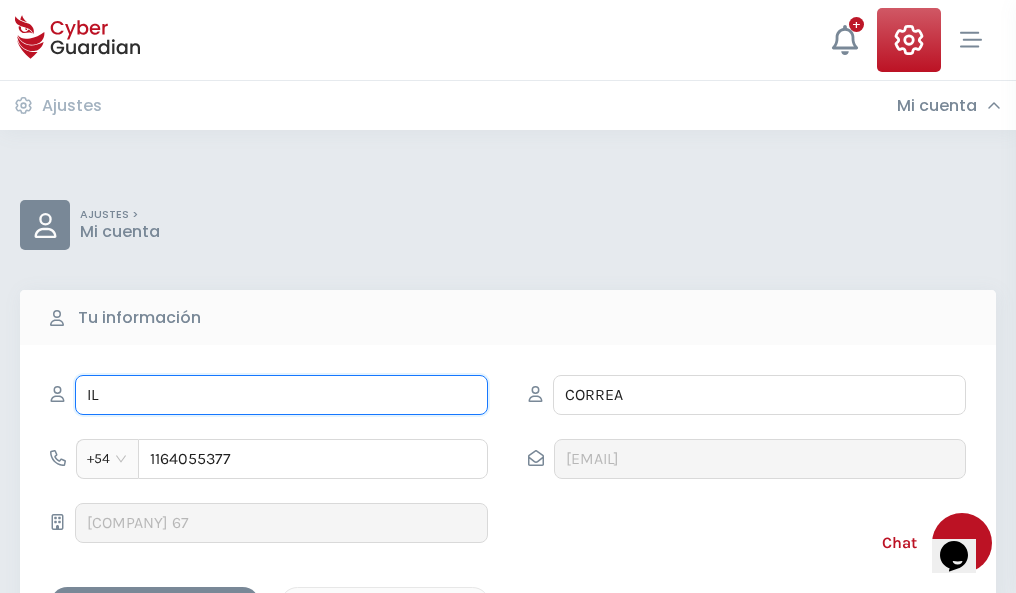 type on "I" 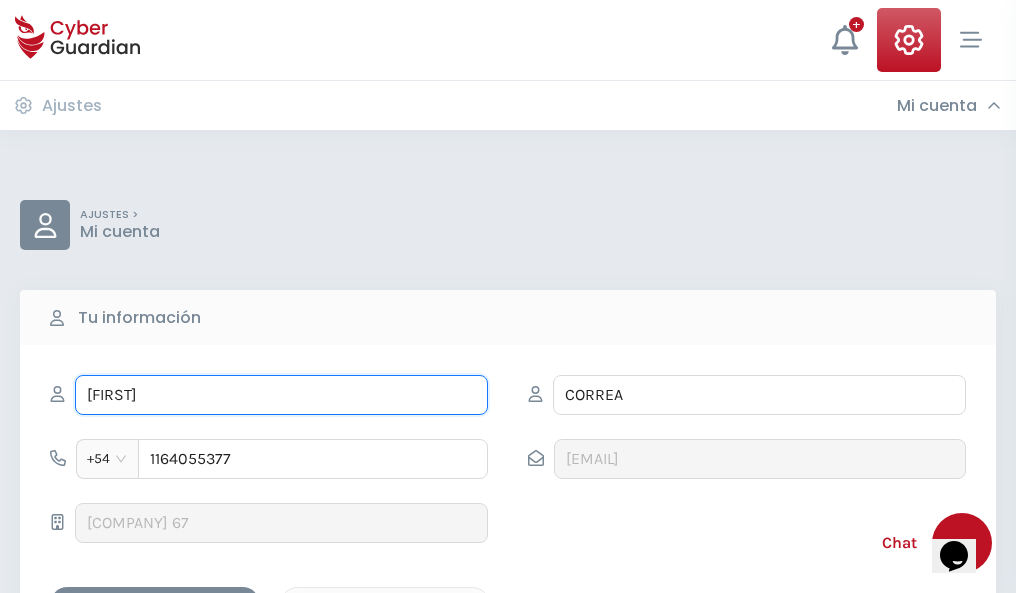 type on "Lidia" 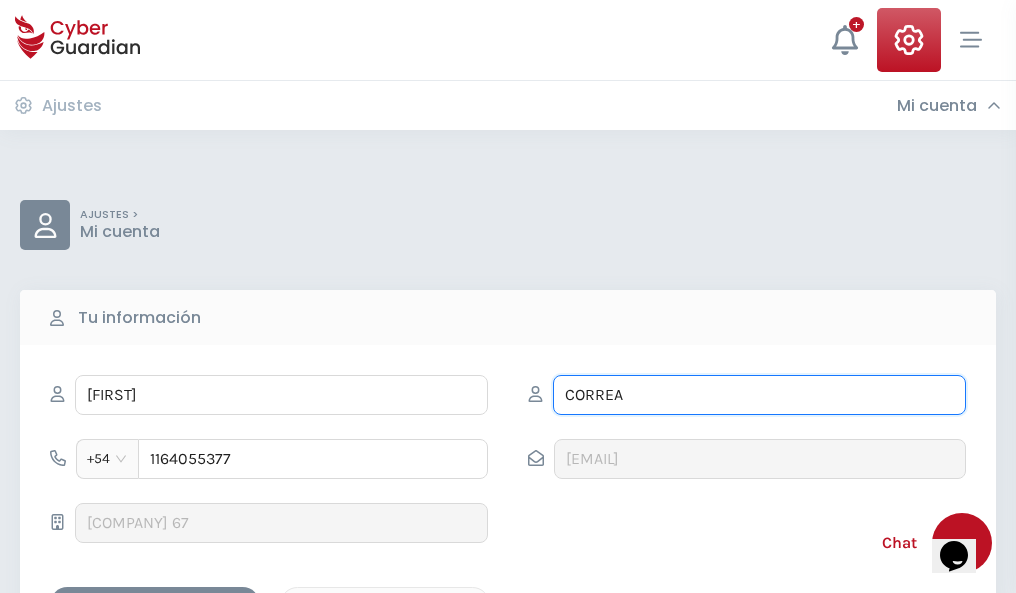 click on "CORREA" at bounding box center (759, 395) 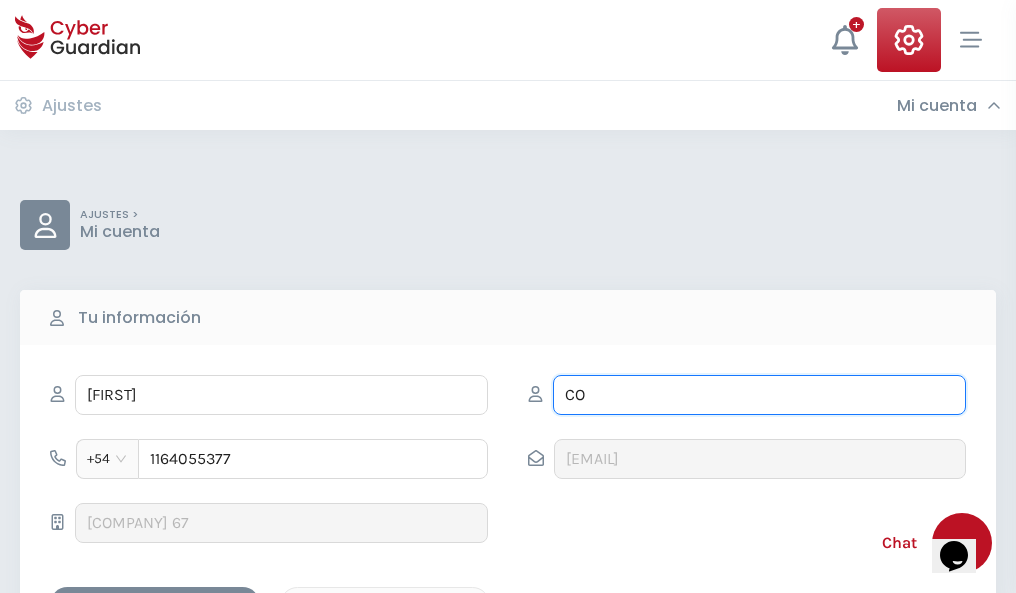 type on "C" 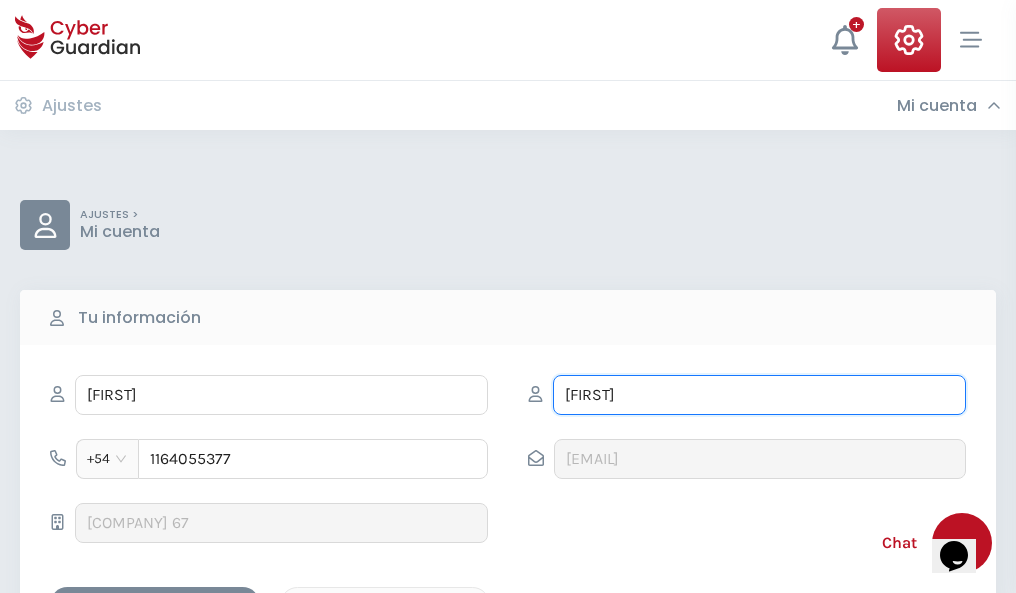 type on "Viana" 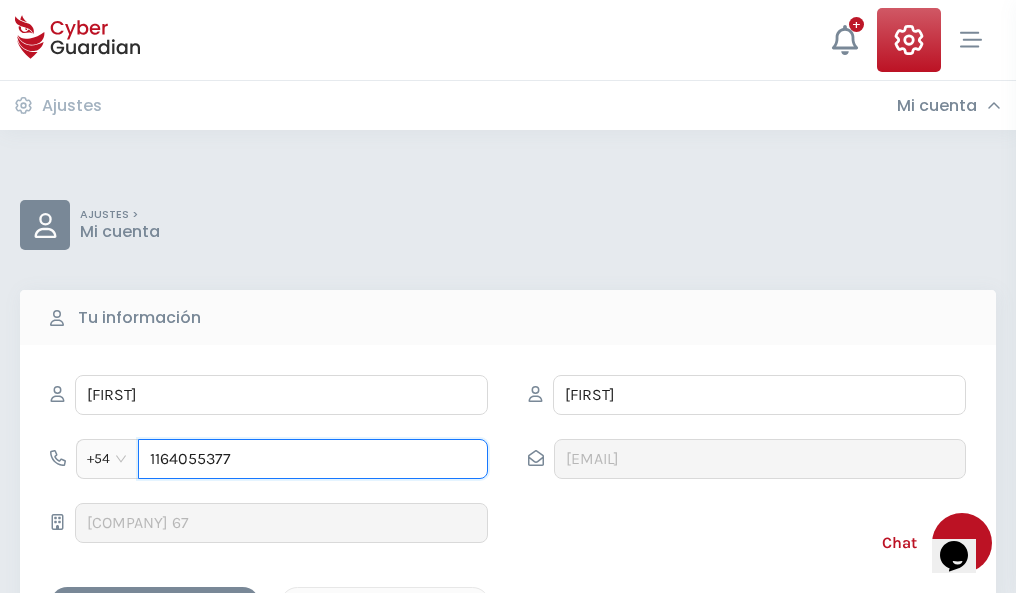 click on "1164055377" at bounding box center [313, 459] 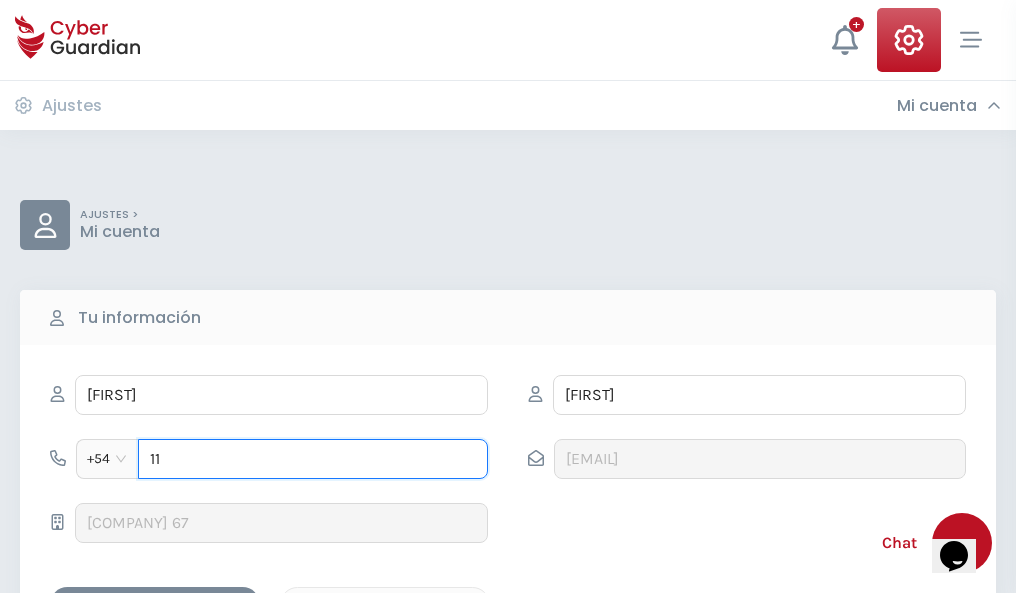 type on "1" 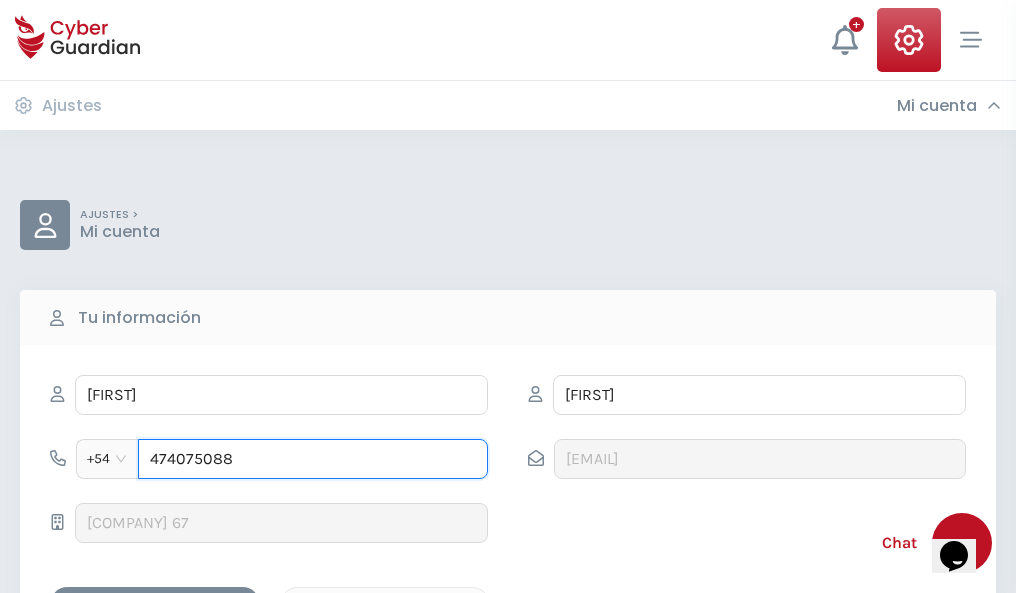 type on "4740750887" 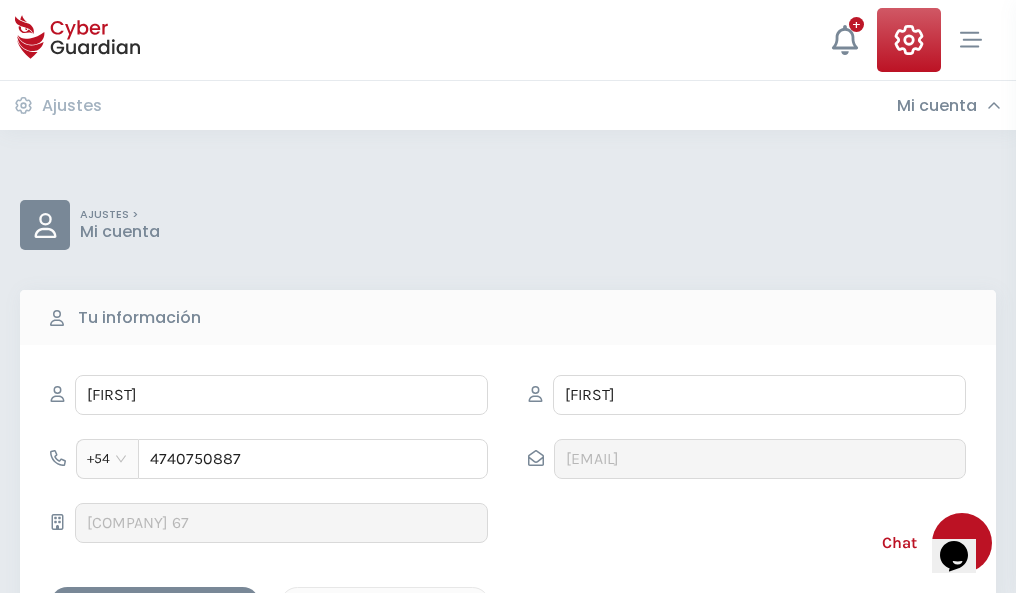click on "Cancelar" at bounding box center (385, 604) 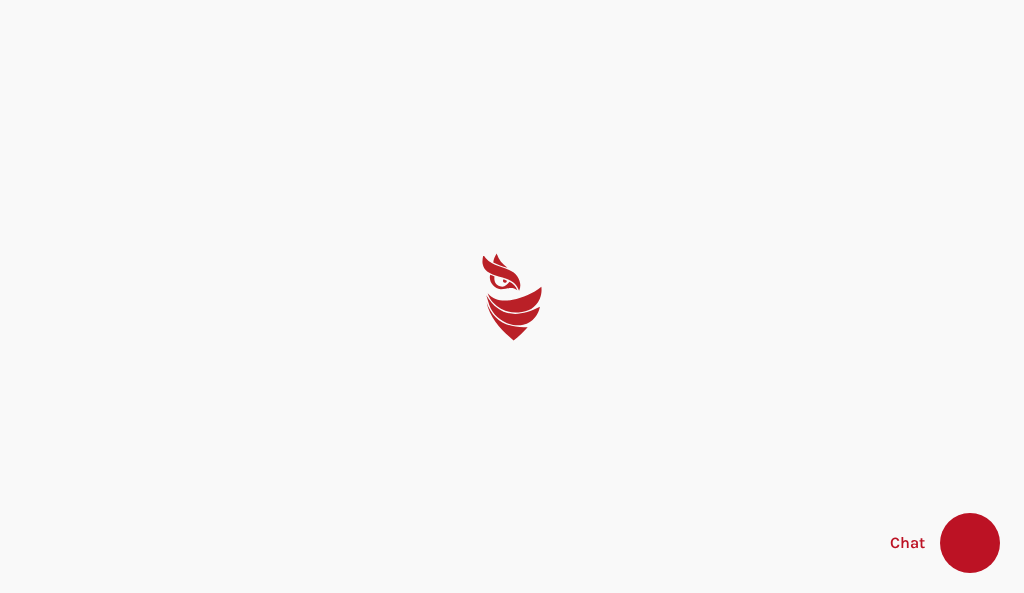 scroll, scrollTop: 0, scrollLeft: 0, axis: both 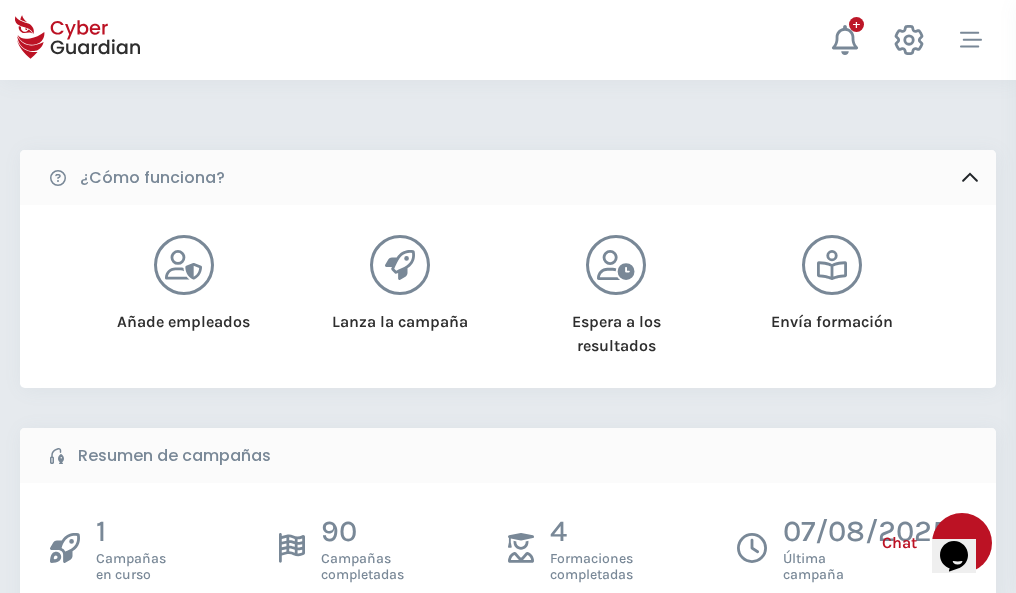 click on "Crear una campaña" at bounding box center (155, 645) 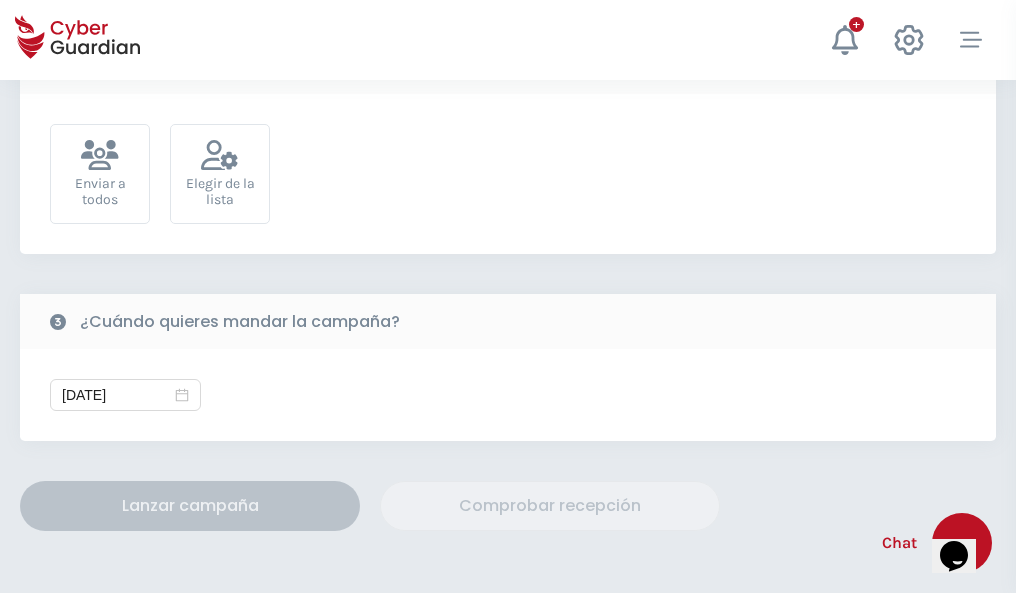 scroll, scrollTop: 732, scrollLeft: 0, axis: vertical 